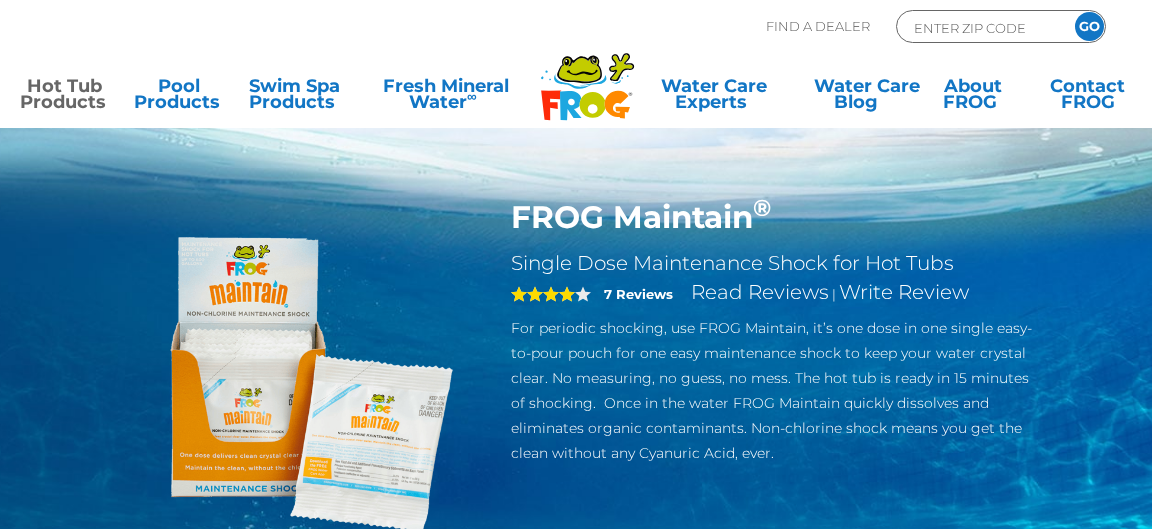 scroll, scrollTop: 0, scrollLeft: 0, axis: both 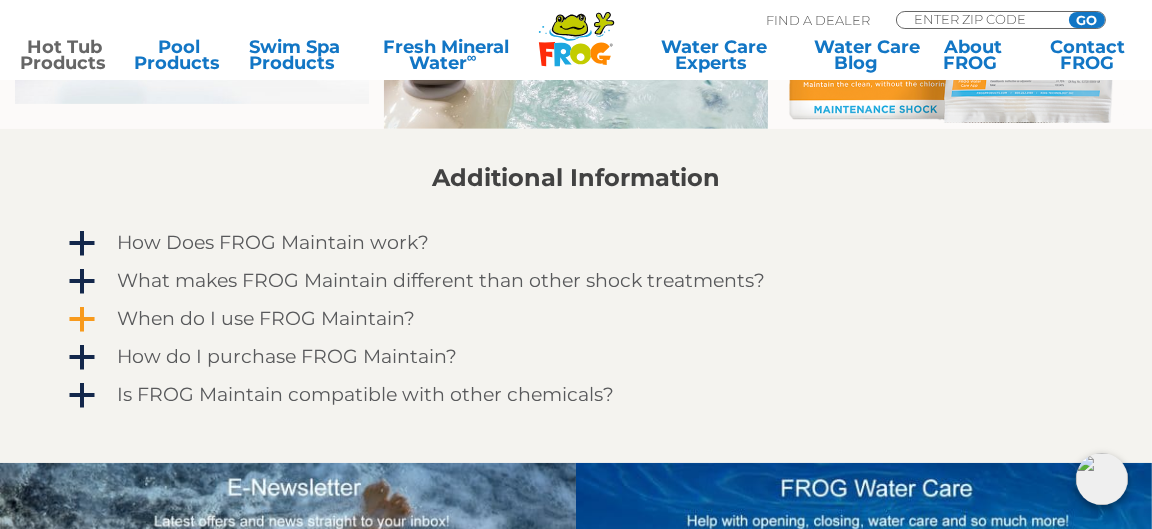 click on "a" at bounding box center [81, 319] 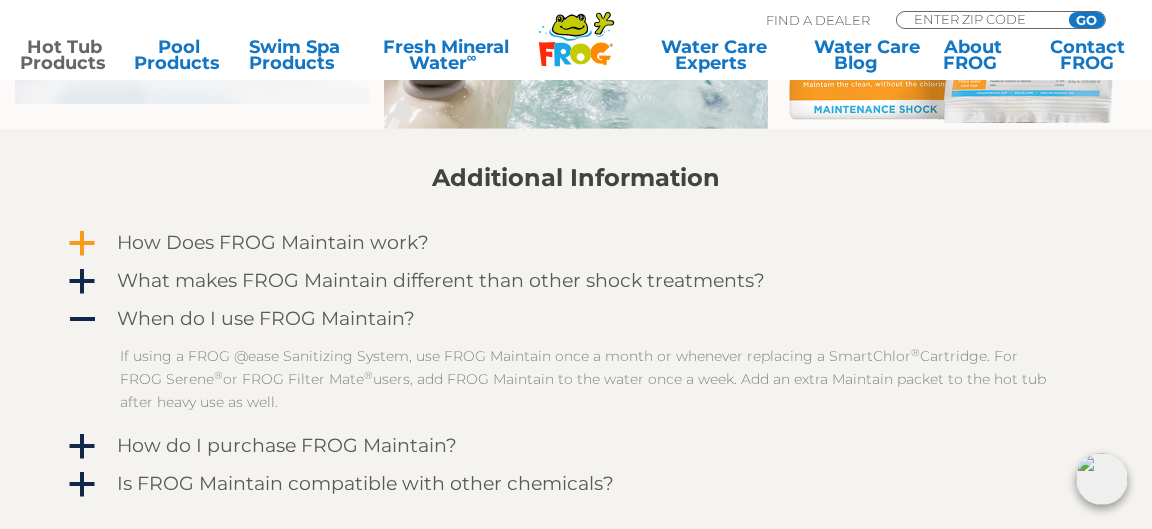 click on "a" at bounding box center [82, 244] 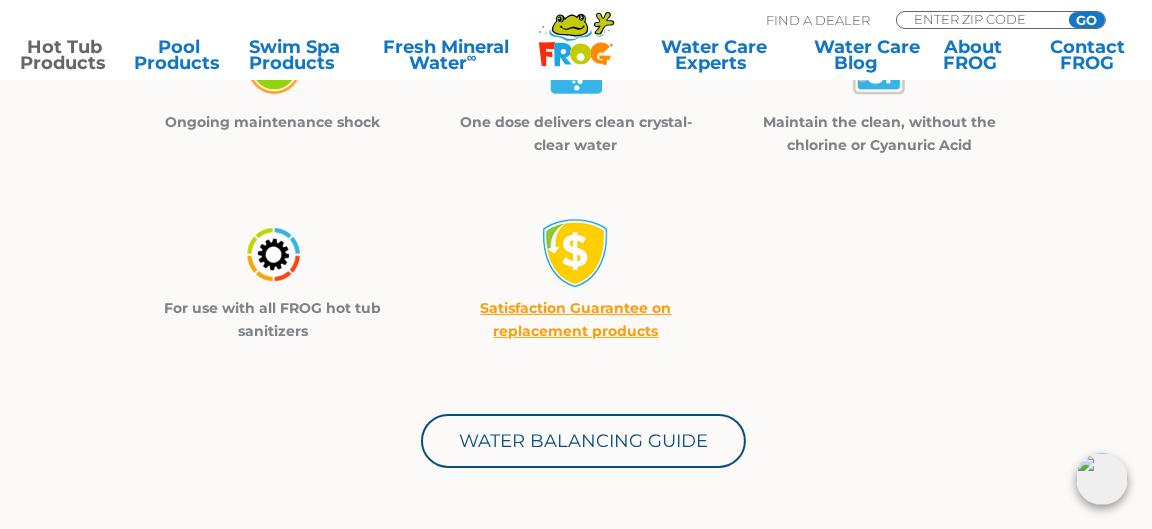 scroll, scrollTop: 639, scrollLeft: 0, axis: vertical 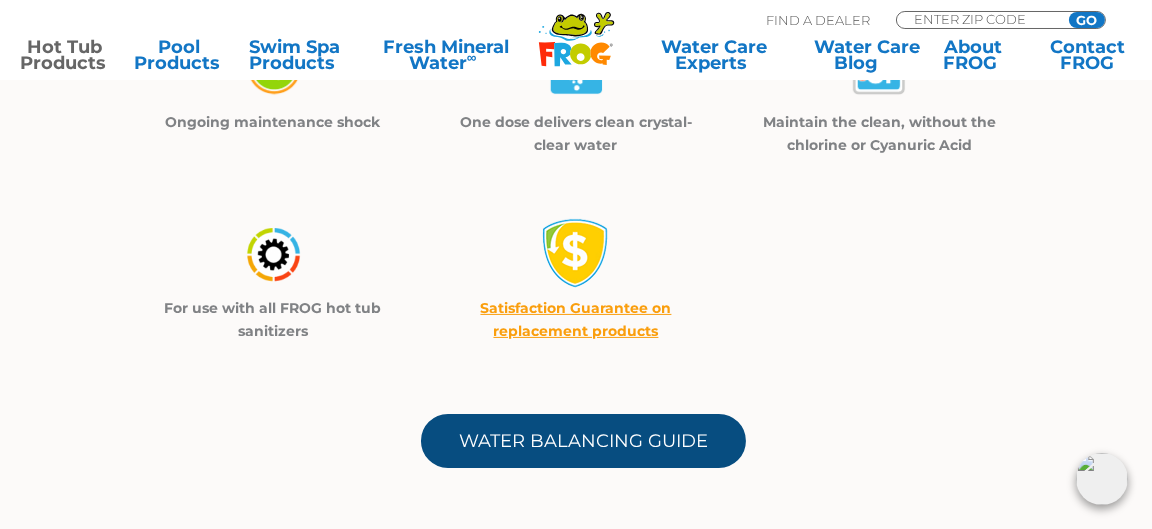 click on "Water Balancing Guide" at bounding box center (583, 441) 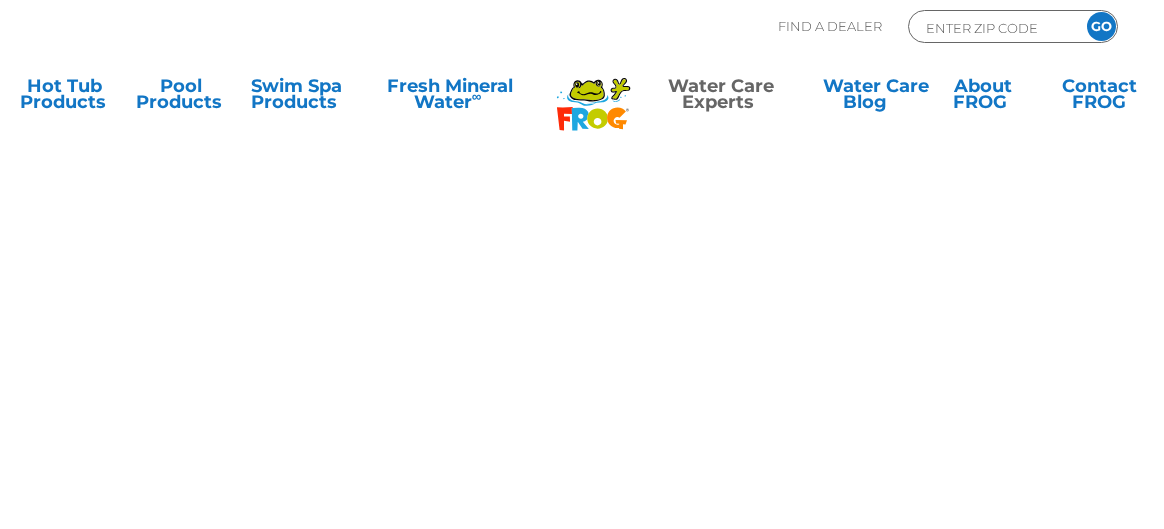 scroll, scrollTop: 0, scrollLeft: 0, axis: both 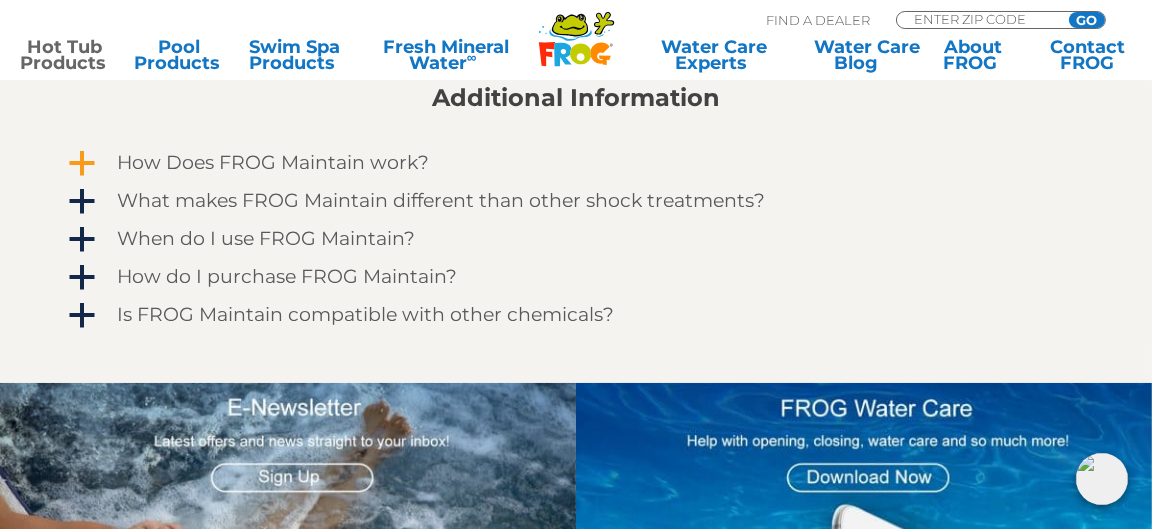 click on "a" at bounding box center (82, 164) 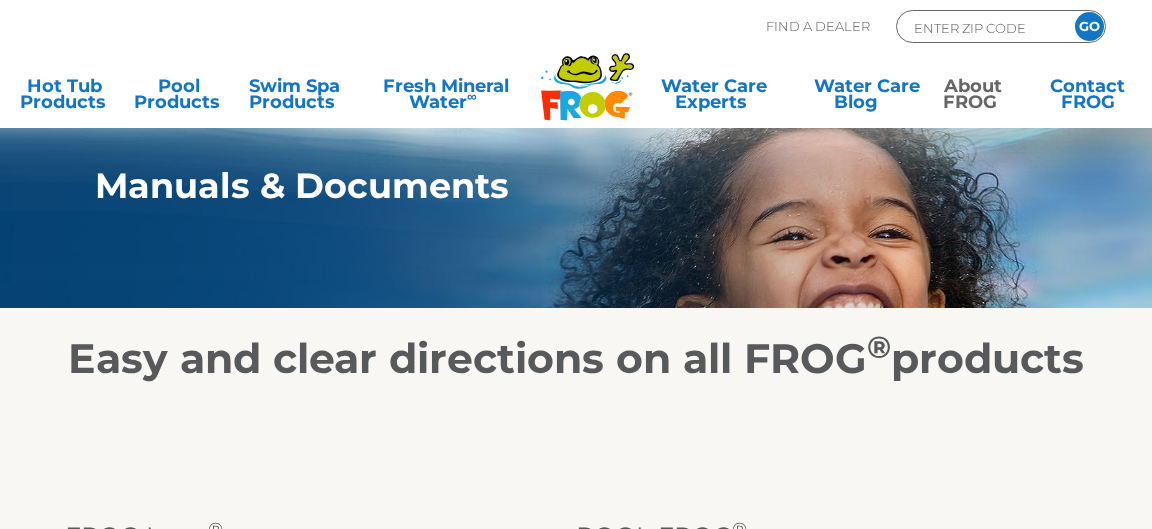 scroll, scrollTop: 0, scrollLeft: 0, axis: both 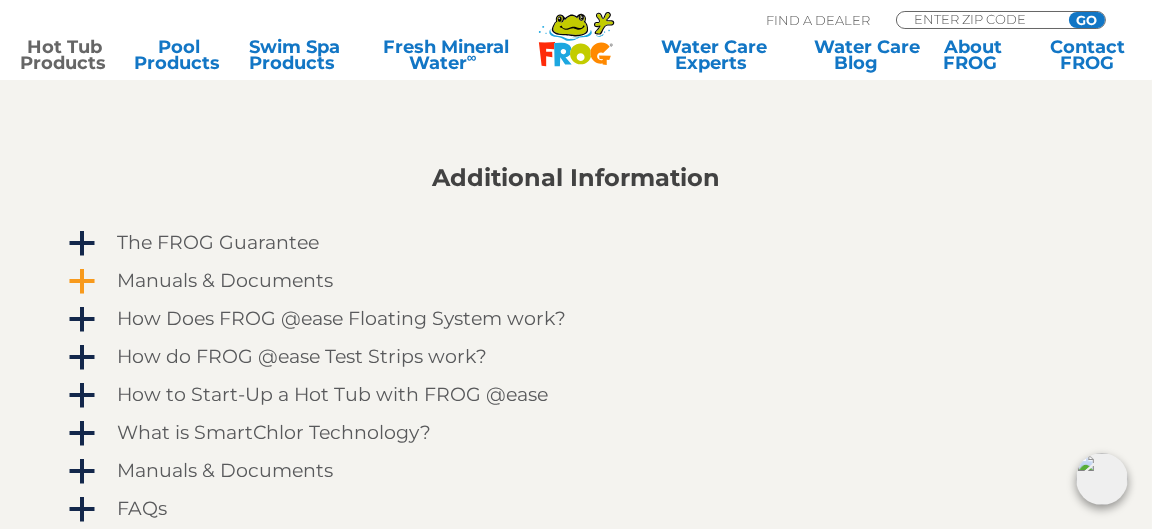 click on "a" at bounding box center [82, 282] 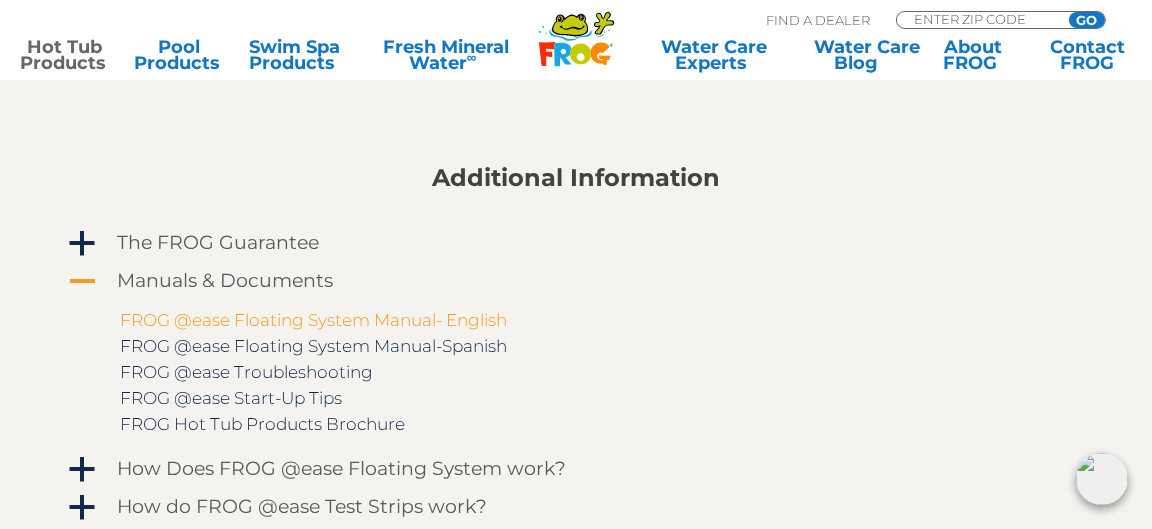 click on "FROG @ease Floating System Manual- English" at bounding box center (313, 320) 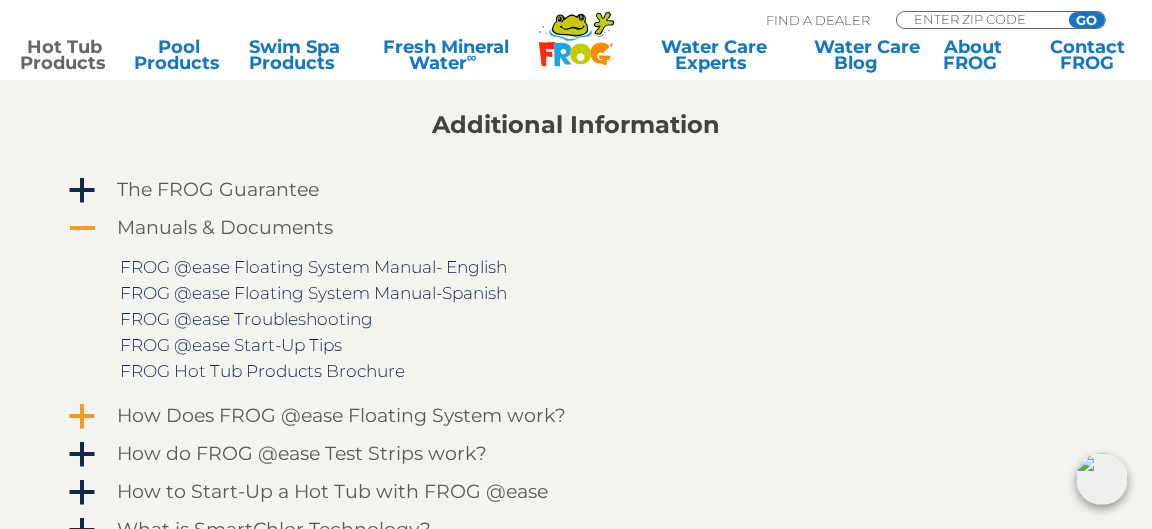 scroll, scrollTop: 1679, scrollLeft: 0, axis: vertical 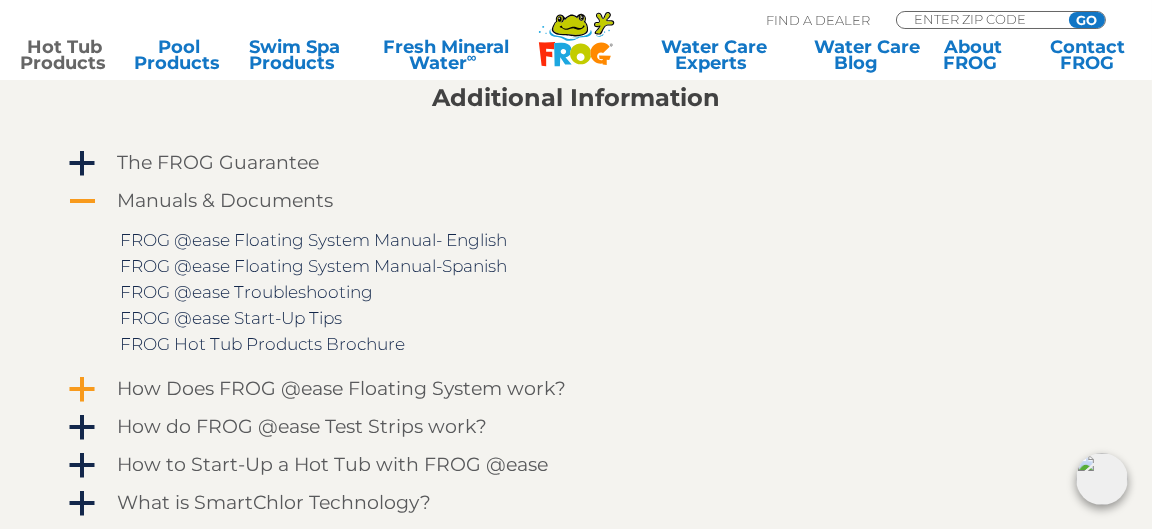 click on "a" at bounding box center [82, 390] 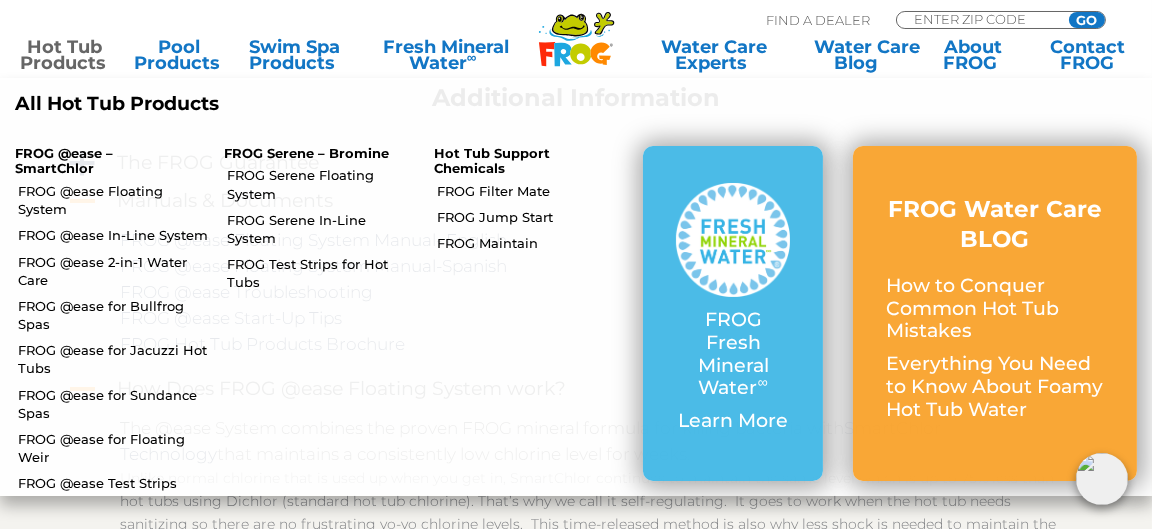 click on "Hot Tub  Products" at bounding box center [64, 55] 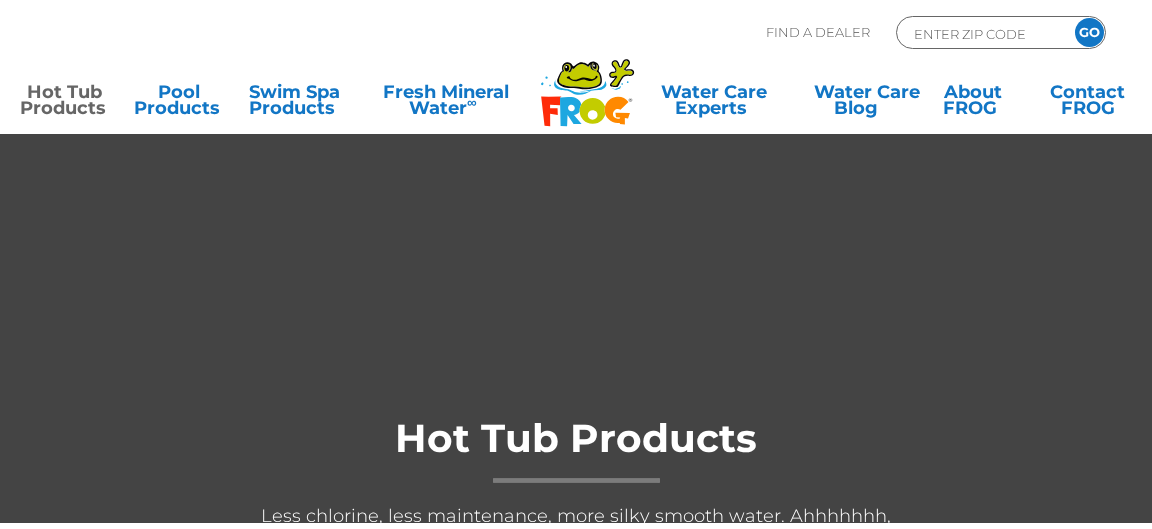 scroll, scrollTop: 0, scrollLeft: 0, axis: both 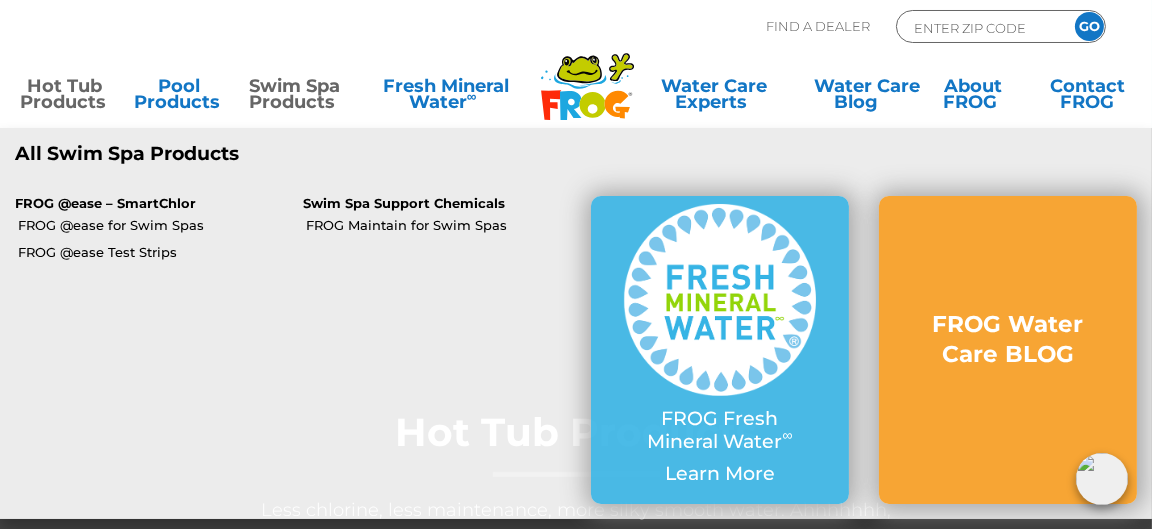 click on "FROG @ease – SmartChlor" at bounding box center [144, 204] 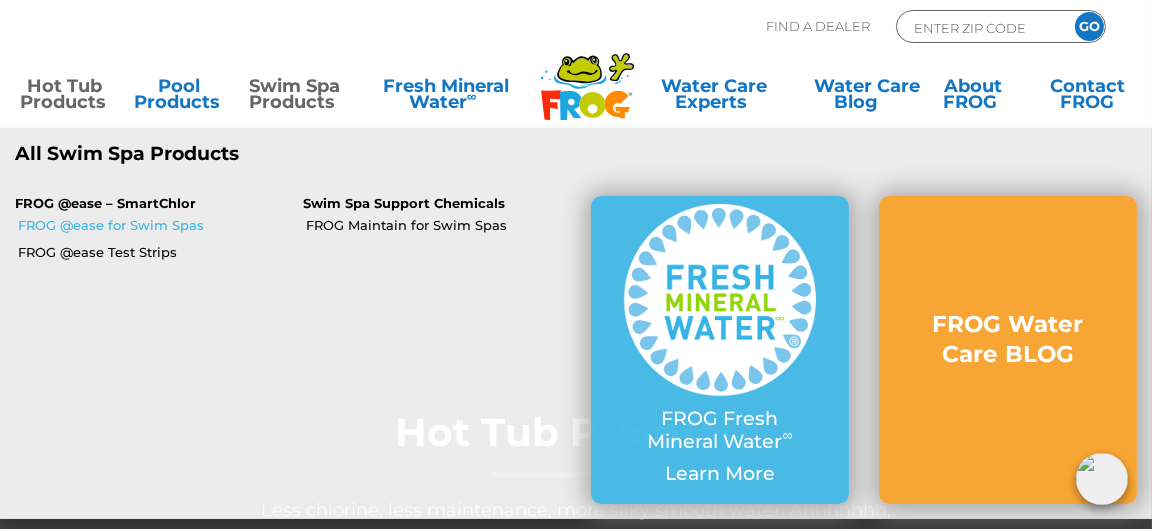 click on "FROG @ease for Swim Spas" at bounding box center [153, 225] 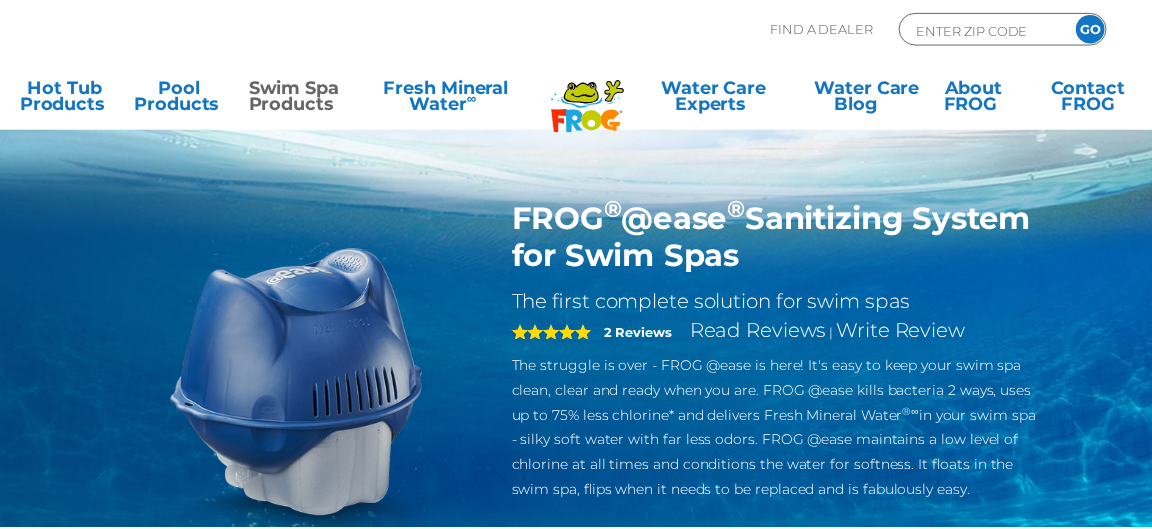 scroll, scrollTop: 0, scrollLeft: 0, axis: both 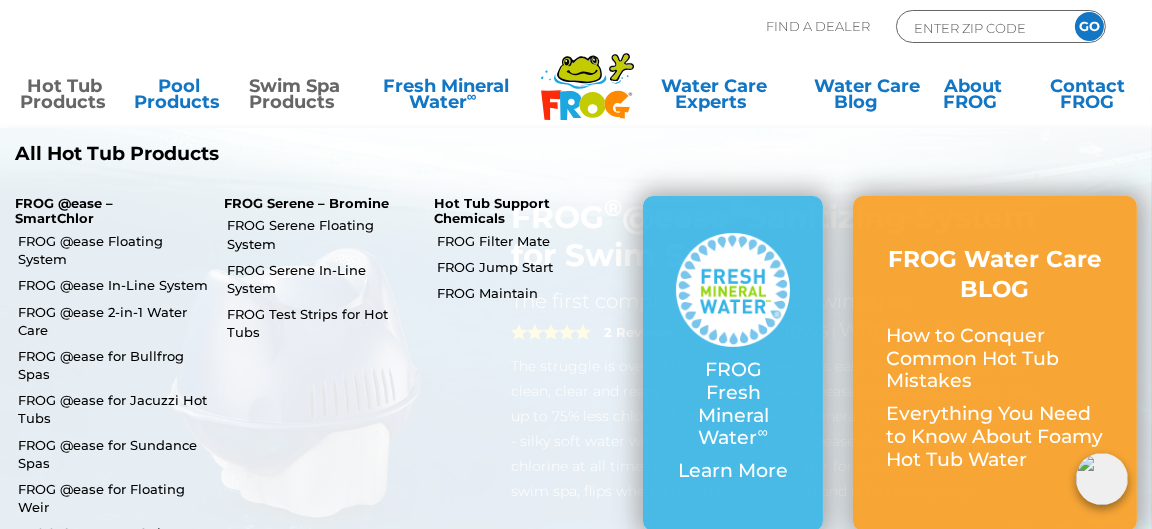 click on "Hot Tub  Products" at bounding box center [64, 98] 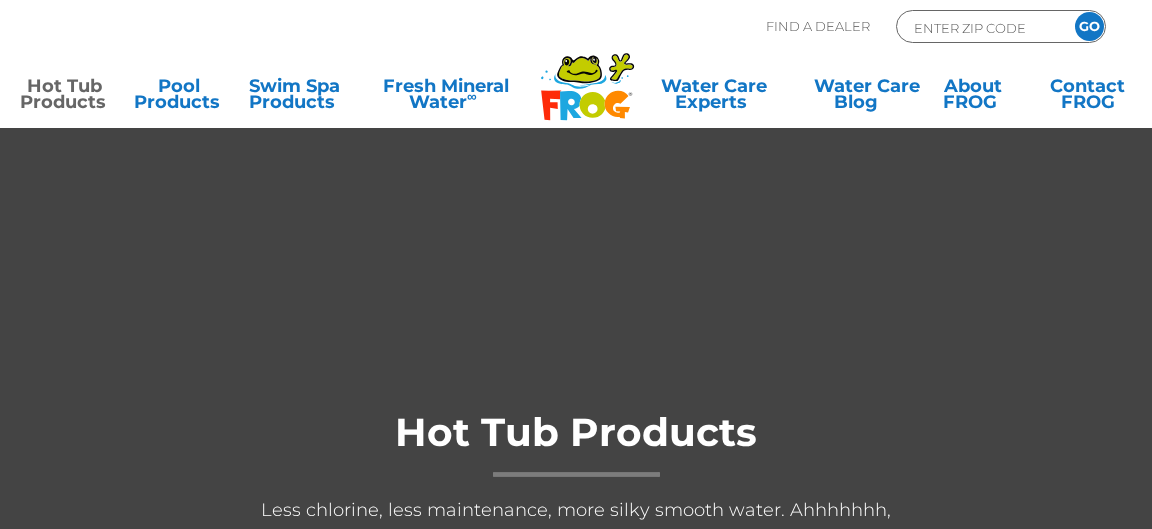 scroll, scrollTop: 0, scrollLeft: 0, axis: both 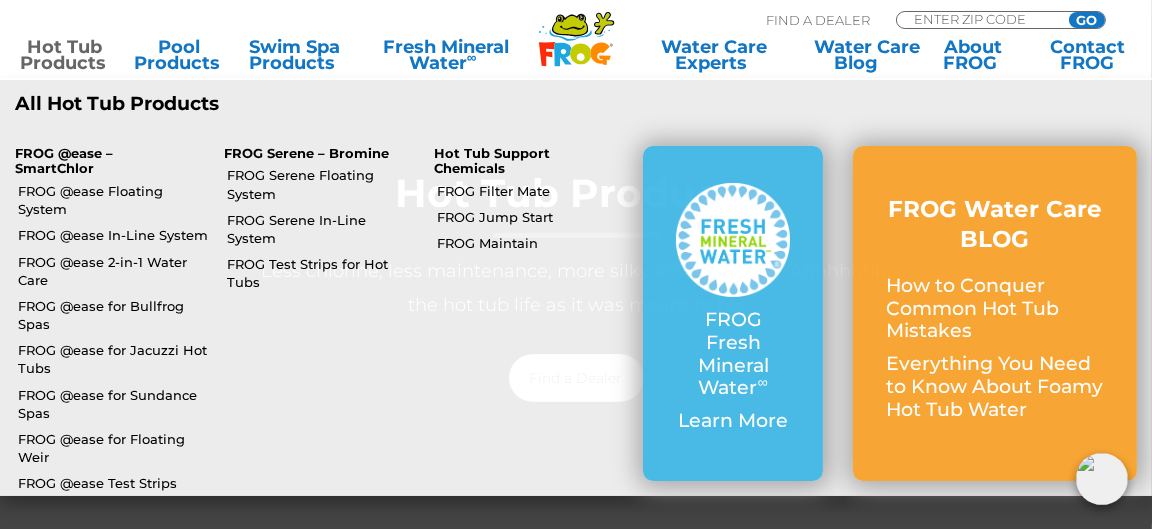 click on "Hot Tub  Products" at bounding box center (64, 55) 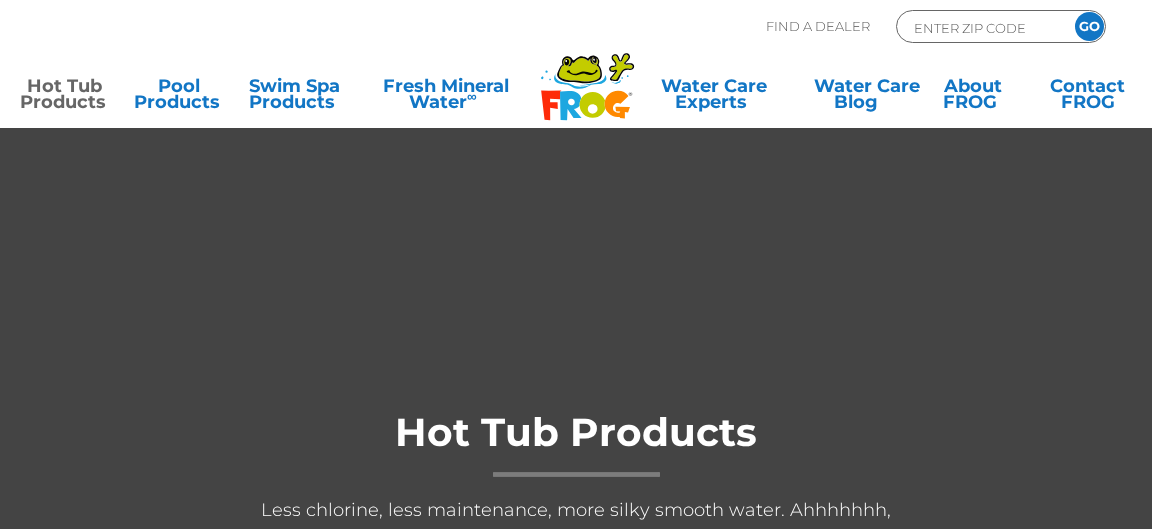scroll, scrollTop: 0, scrollLeft: 0, axis: both 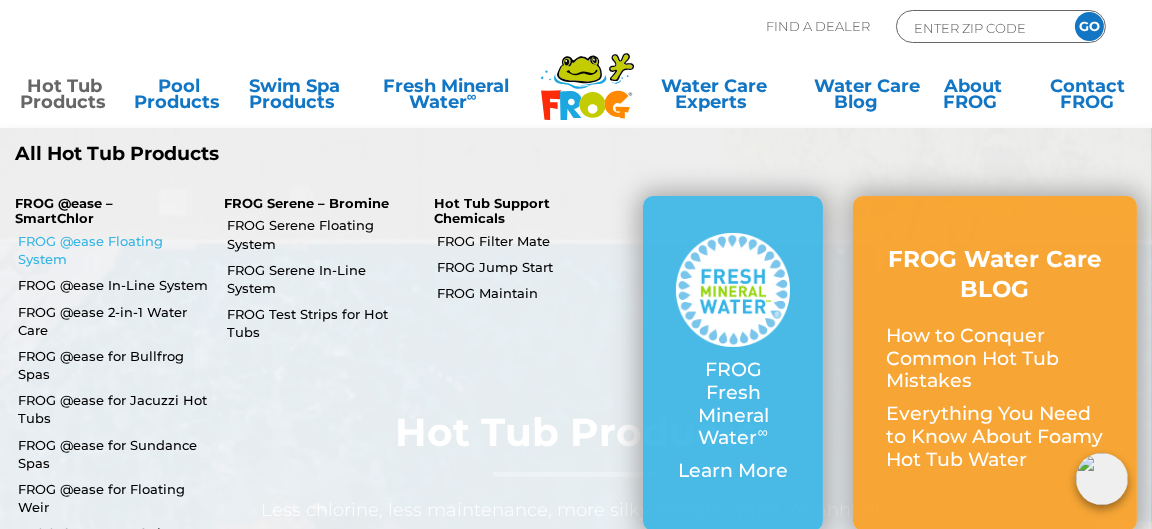 click on "FROG @ease Floating System" at bounding box center [113, 250] 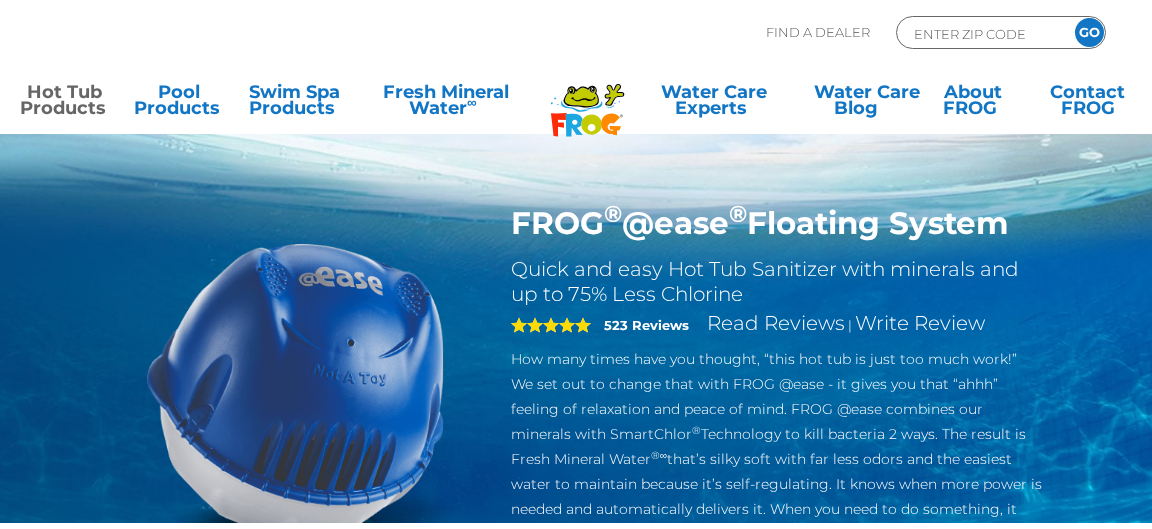 scroll, scrollTop: 0, scrollLeft: 0, axis: both 